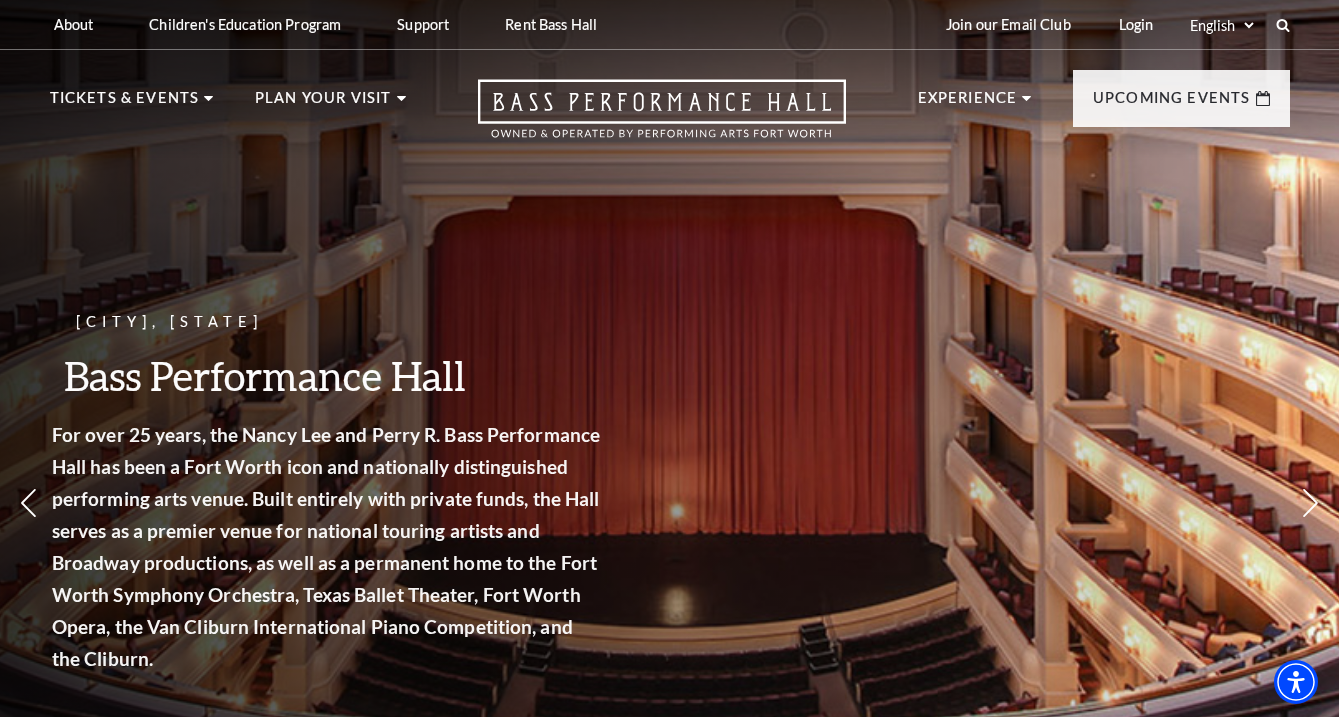 scroll, scrollTop: 712, scrollLeft: 0, axis: vertical 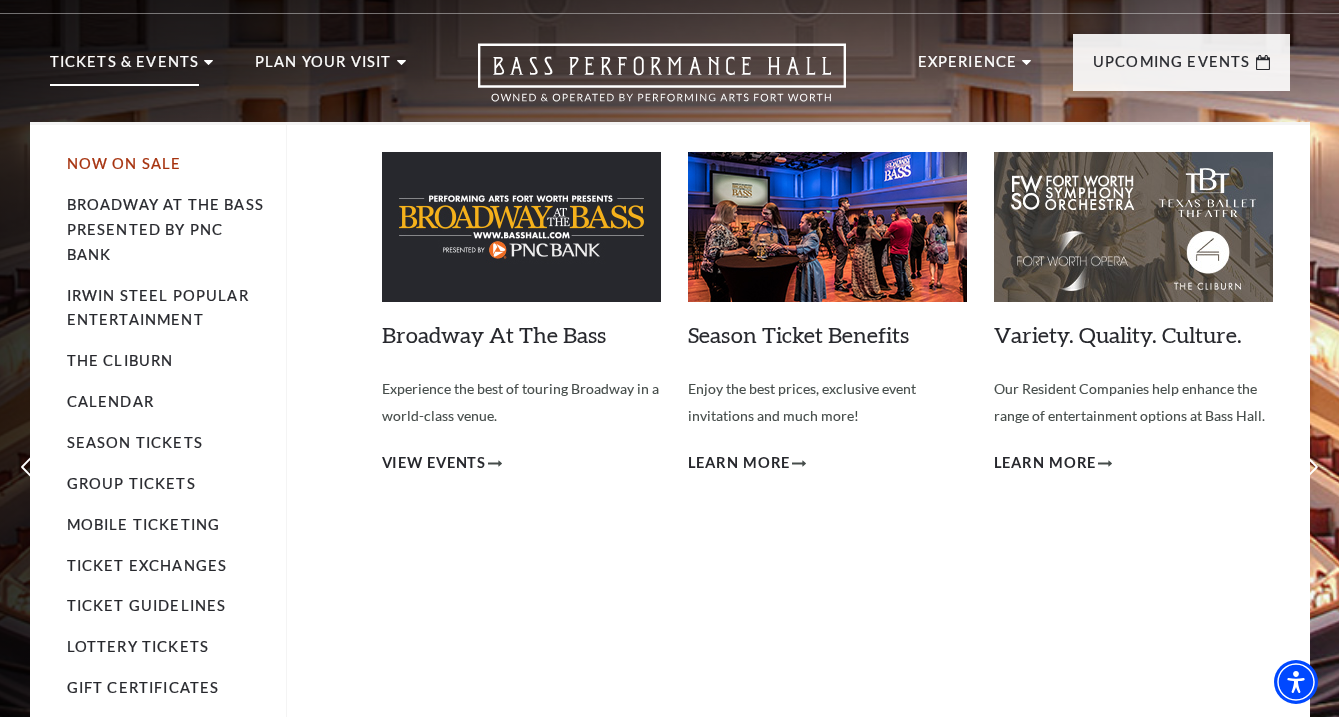 click on "Now On Sale" at bounding box center (124, 163) 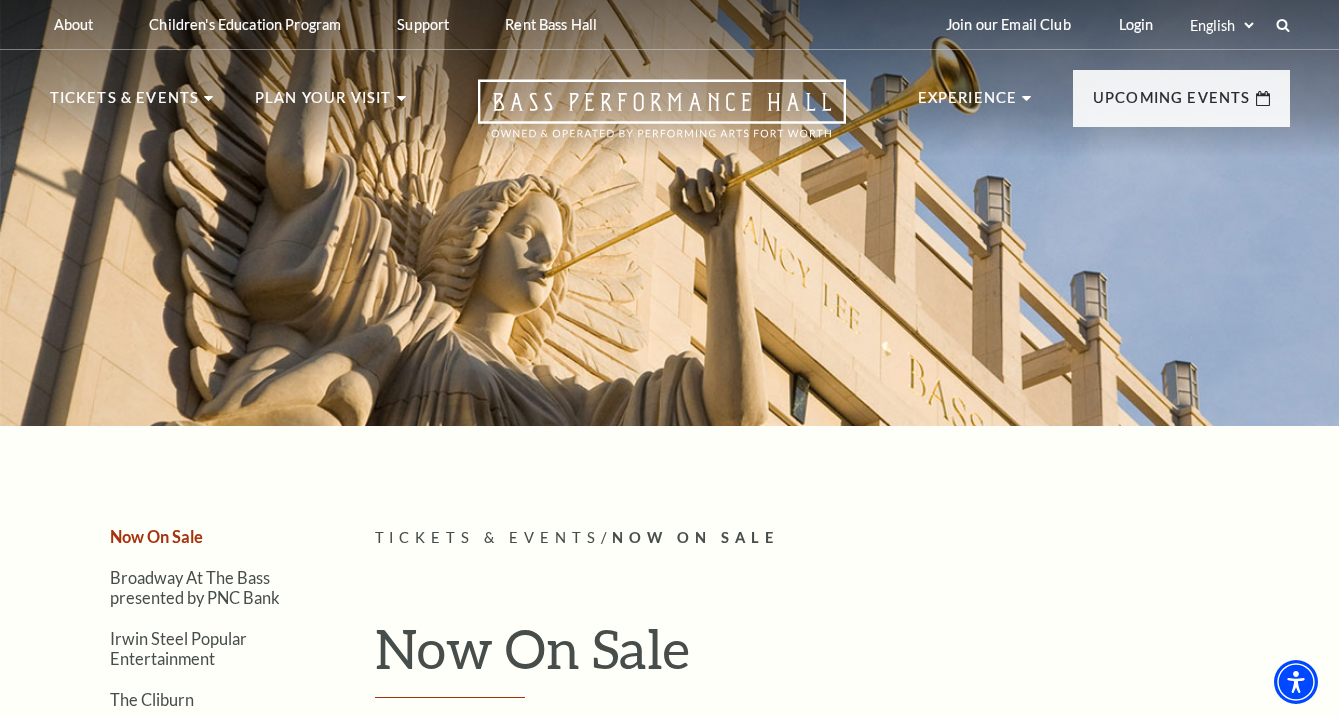 scroll, scrollTop: 0, scrollLeft: 0, axis: both 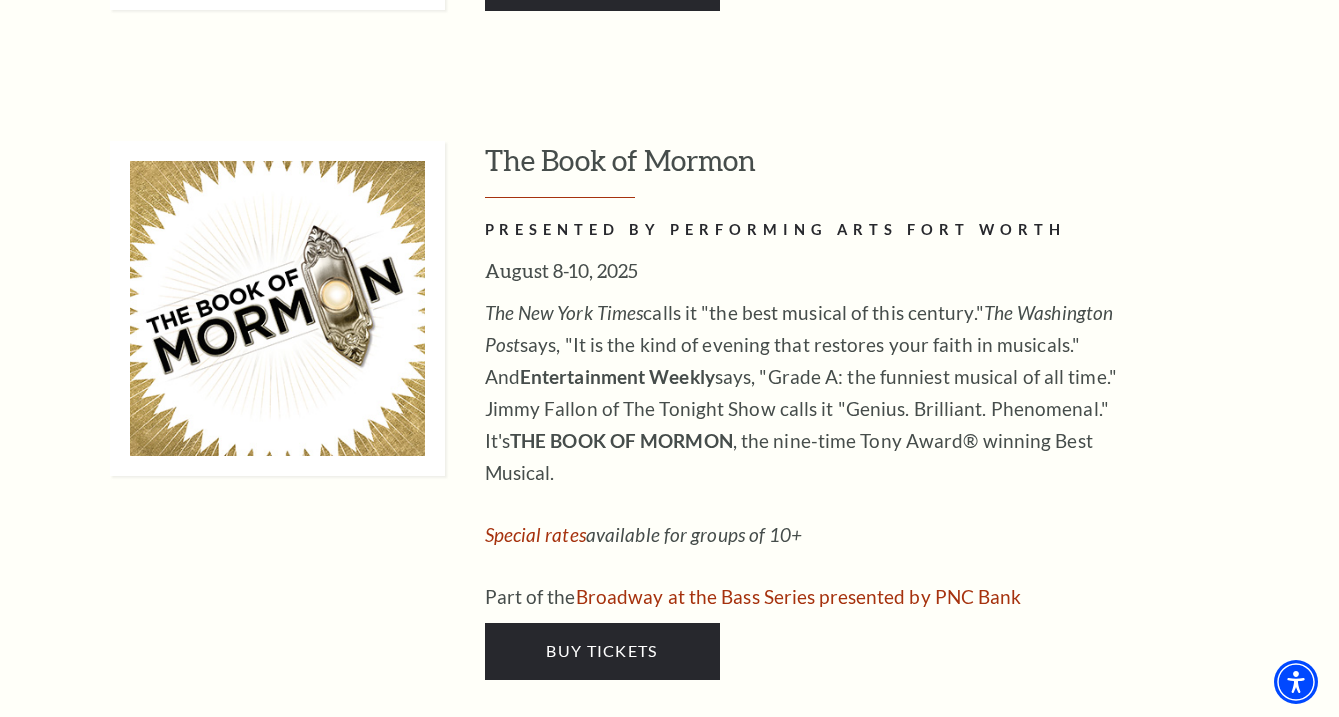 click on "The Book of Mormon" at bounding box center (887, 169) 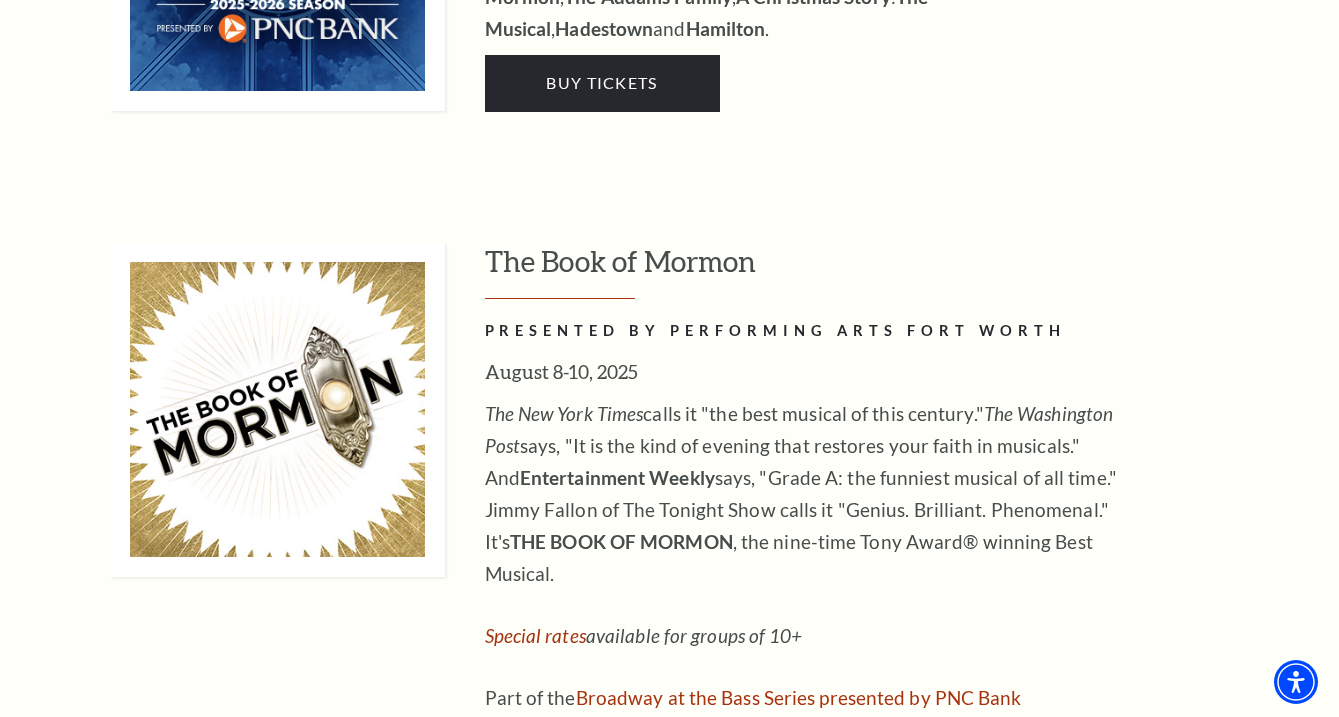 scroll, scrollTop: 2144, scrollLeft: 0, axis: vertical 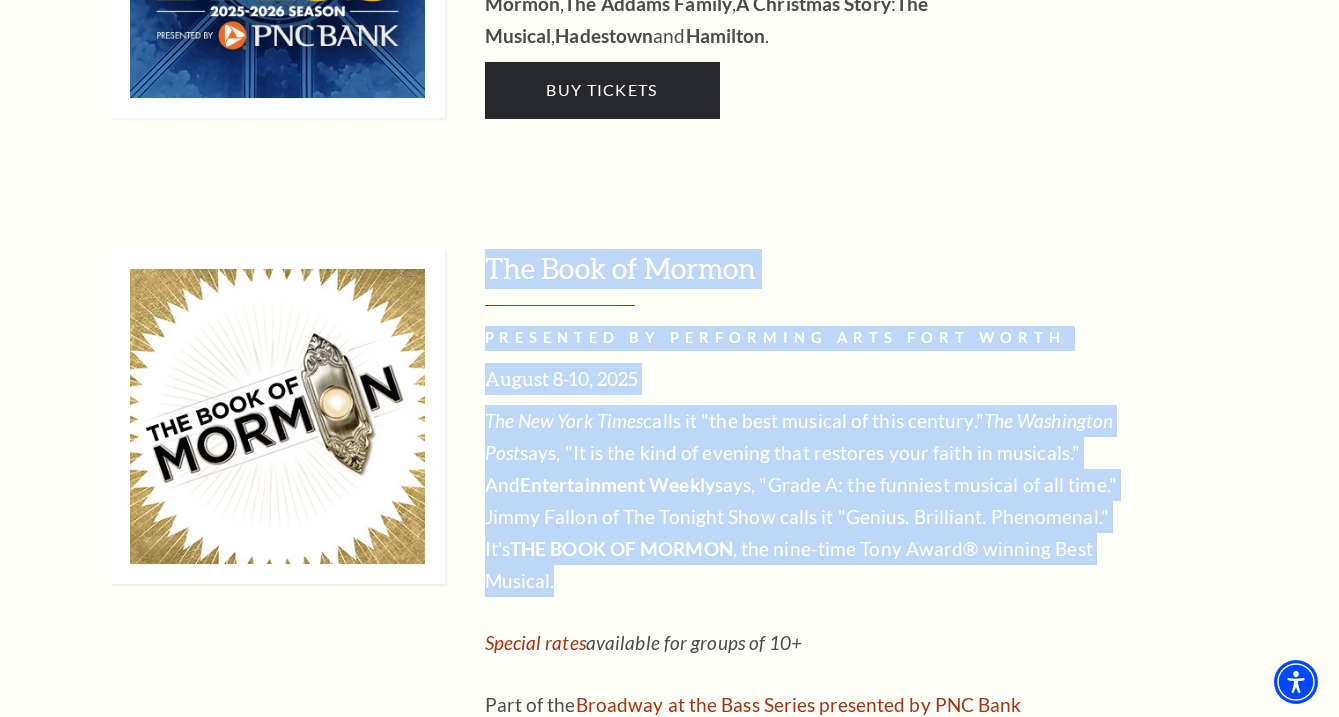 drag, startPoint x: 1099, startPoint y: 553, endPoint x: 487, endPoint y: 276, distance: 671.76855 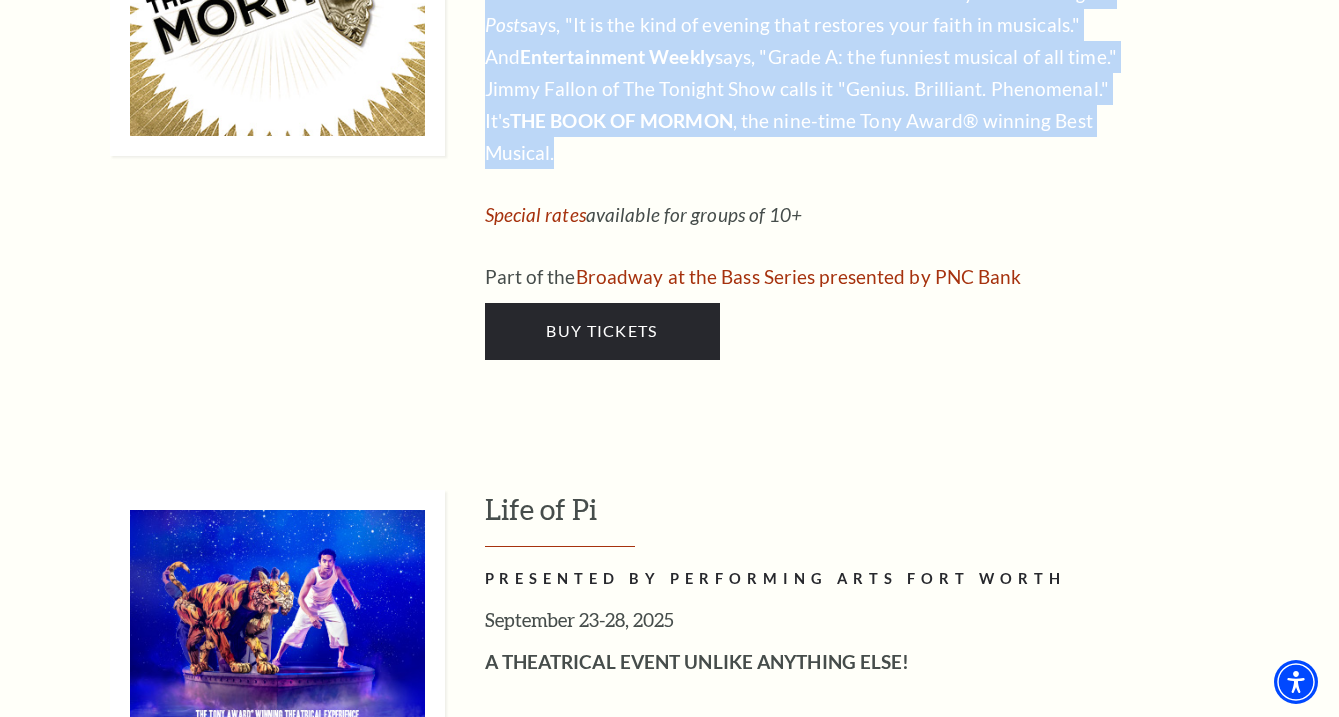 scroll, scrollTop: 2577, scrollLeft: 0, axis: vertical 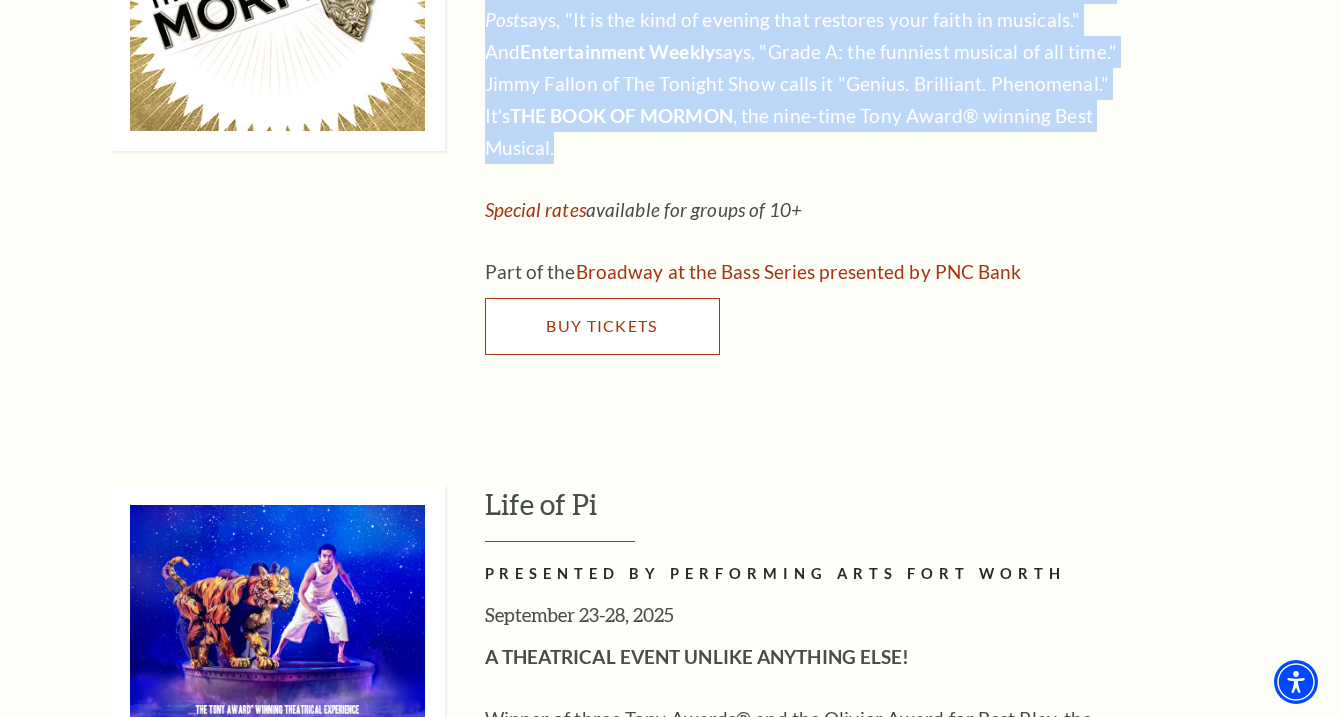 click on "Buy Tickets" at bounding box center (601, 325) 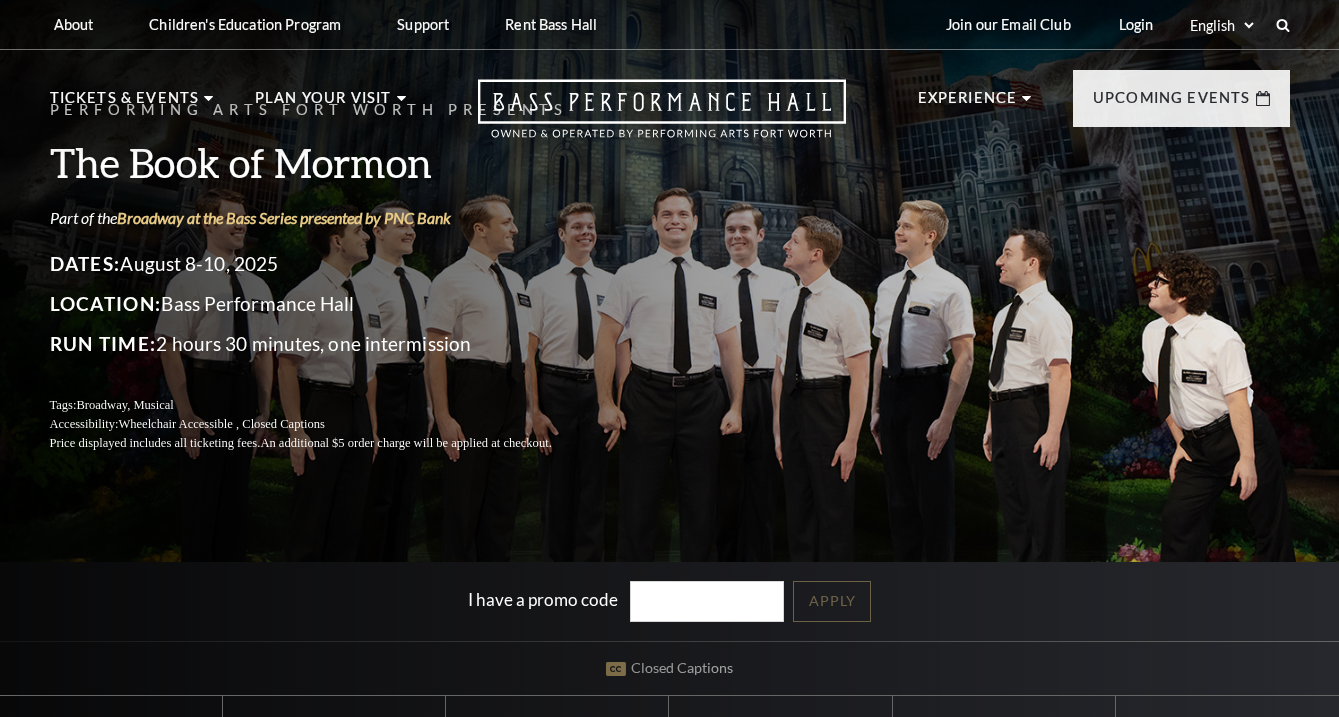 scroll, scrollTop: 0, scrollLeft: 0, axis: both 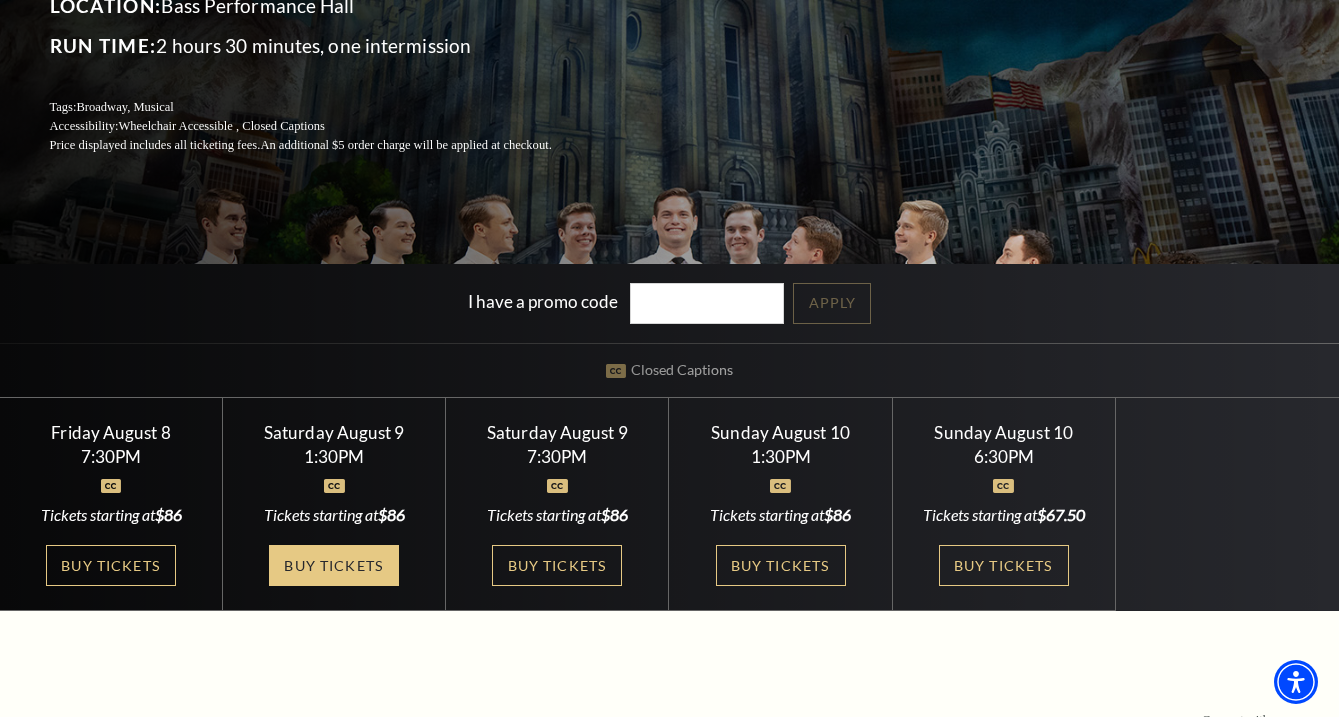 click on "Buy Tickets" at bounding box center [334, 565] 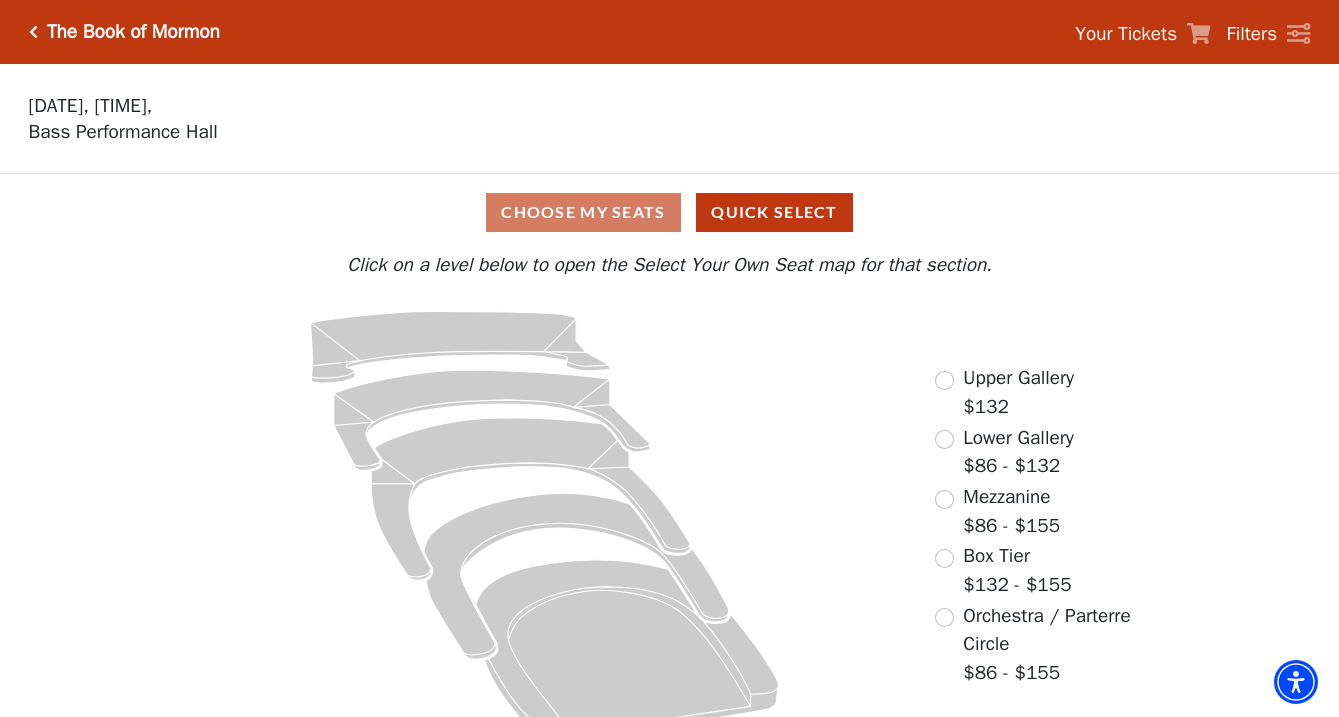 scroll, scrollTop: 32, scrollLeft: 0, axis: vertical 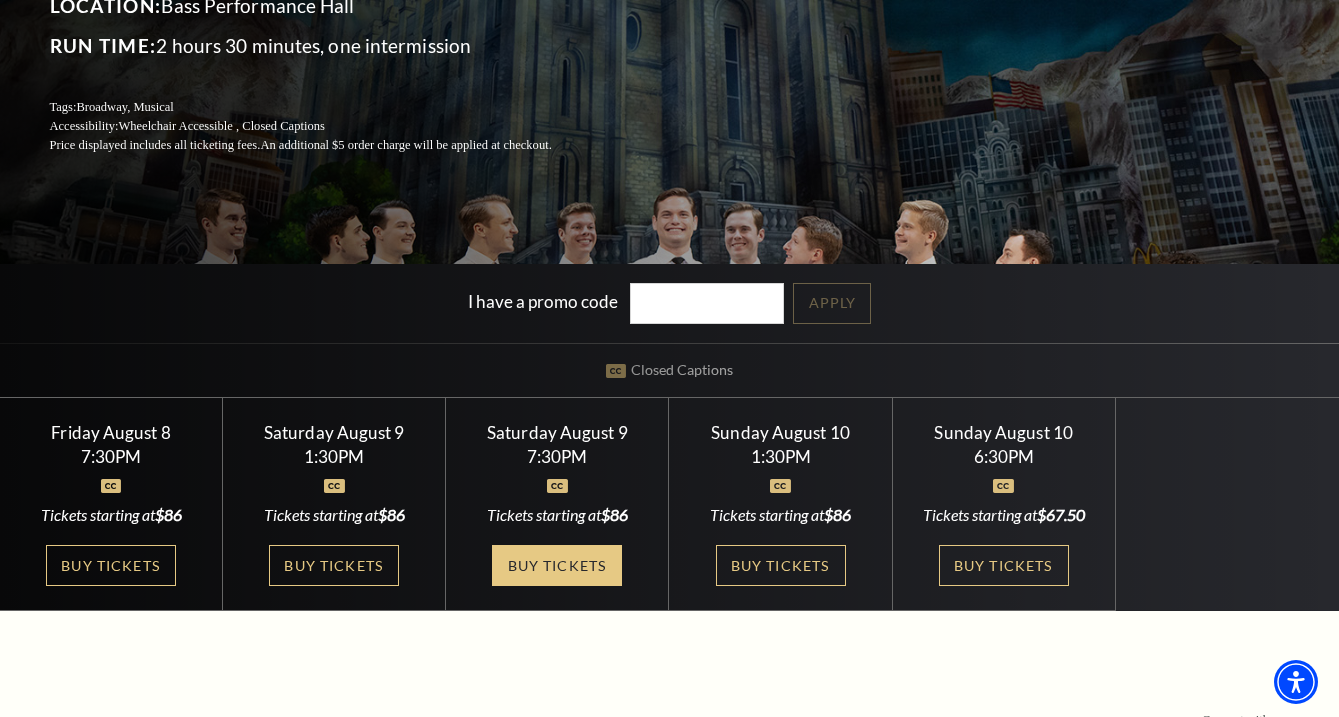 click on "Buy Tickets" at bounding box center [557, 565] 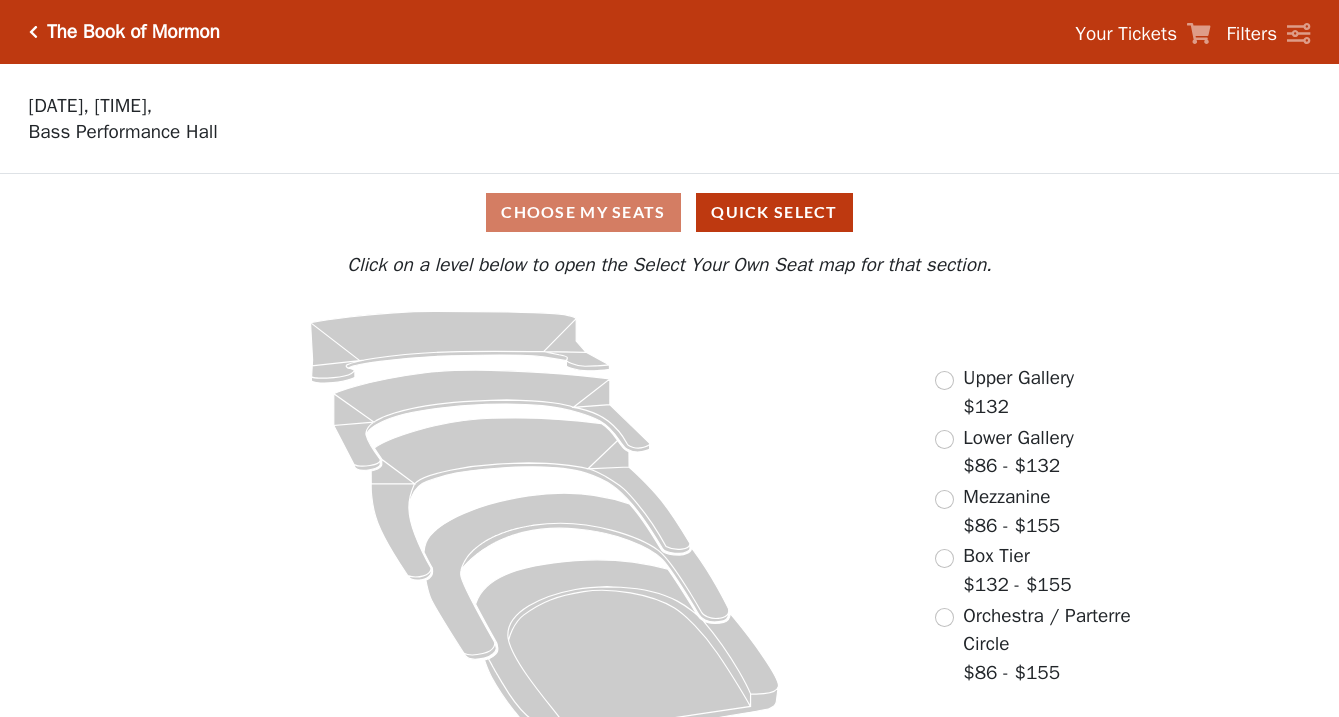 scroll, scrollTop: 0, scrollLeft: 0, axis: both 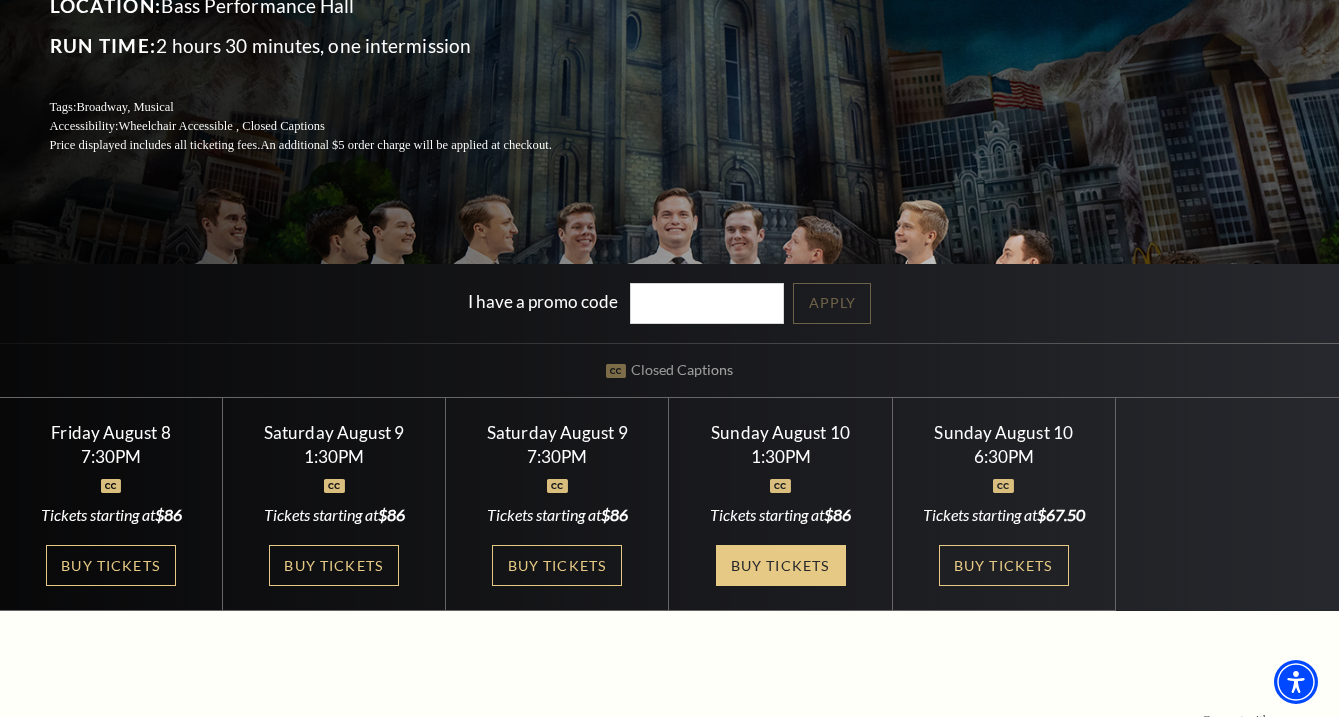 click on "Buy Tickets" at bounding box center (781, 565) 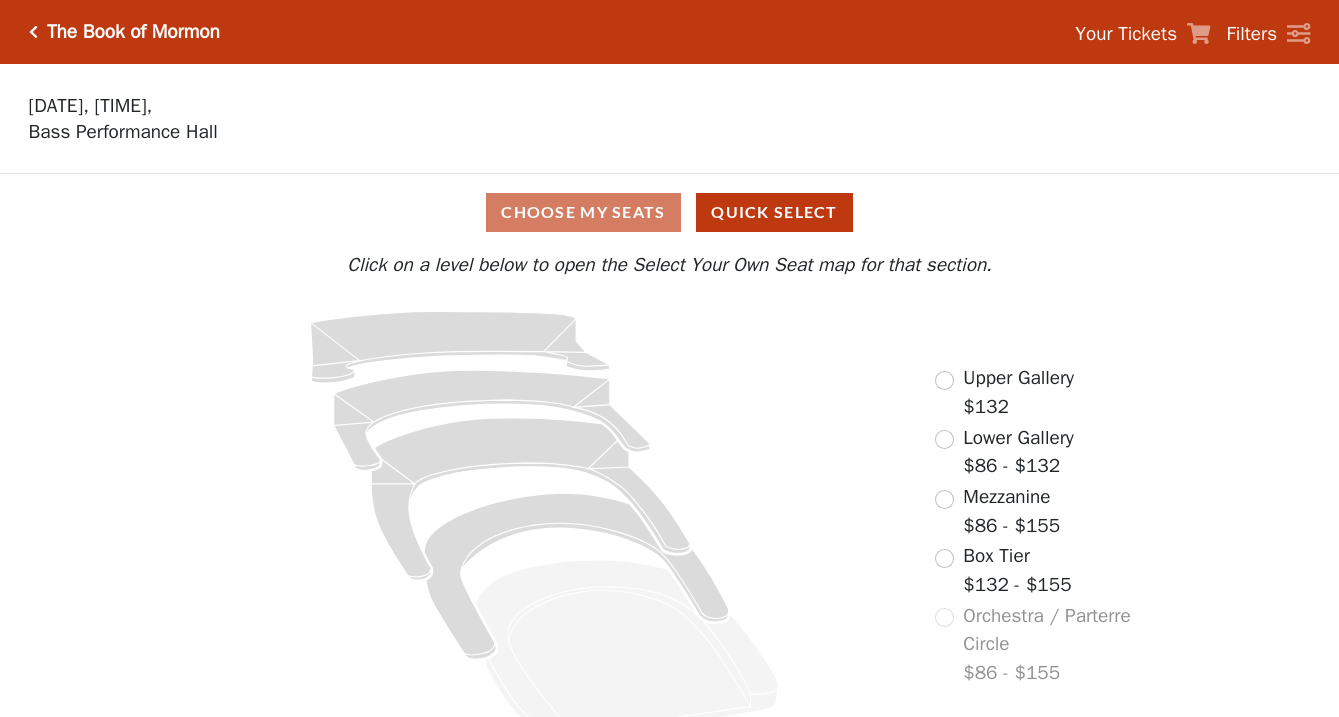scroll, scrollTop: 0, scrollLeft: 0, axis: both 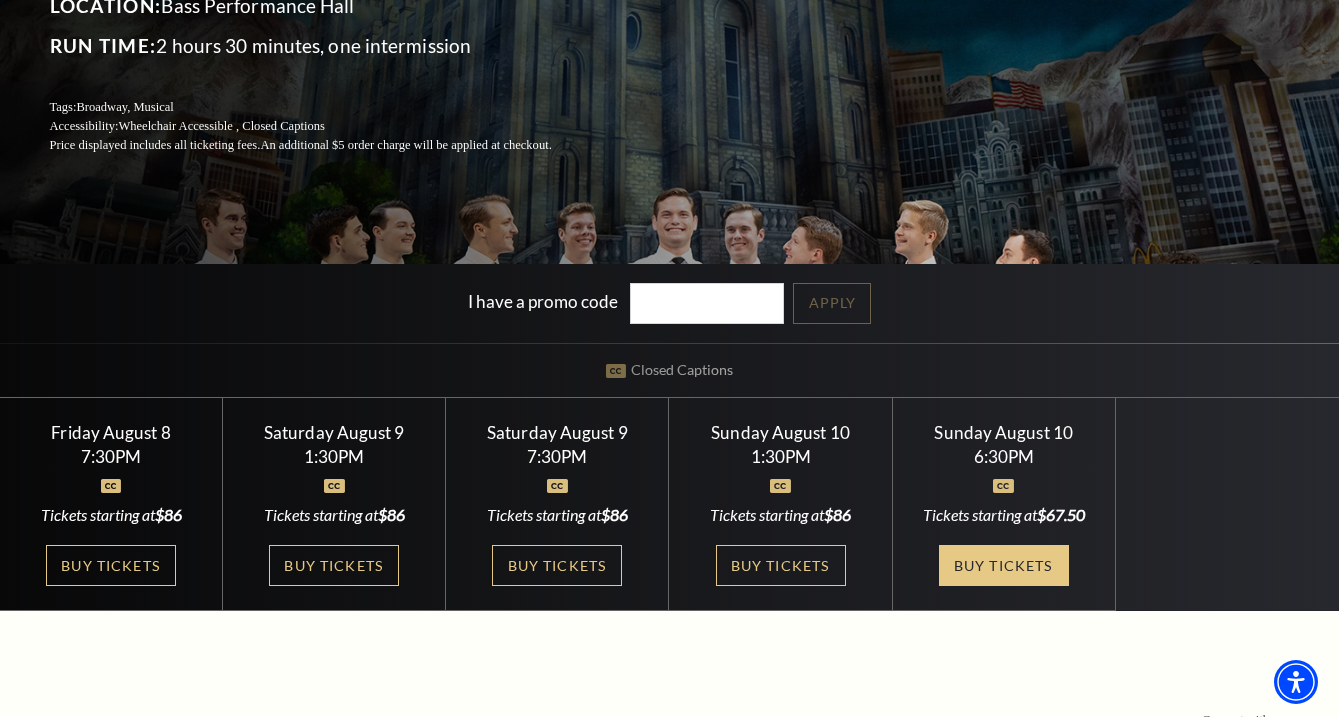 click on "Buy Tickets" at bounding box center (1004, 565) 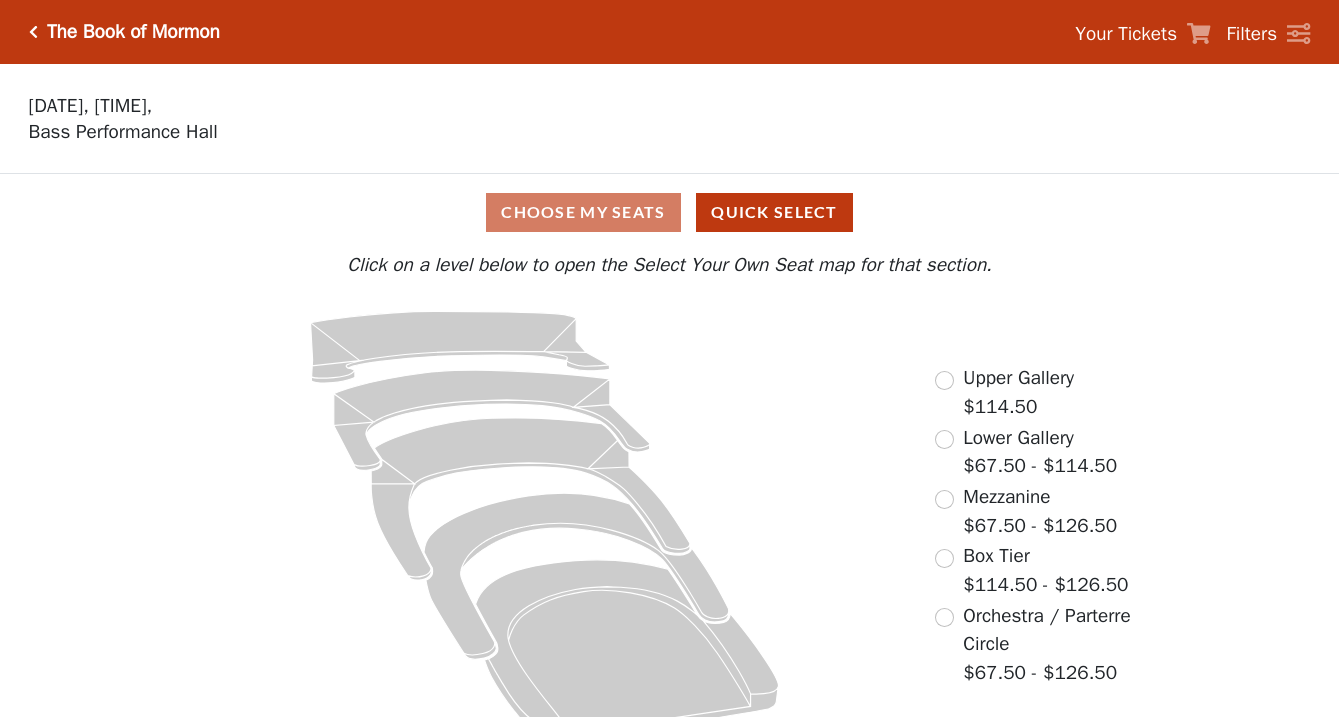 scroll, scrollTop: 0, scrollLeft: 0, axis: both 